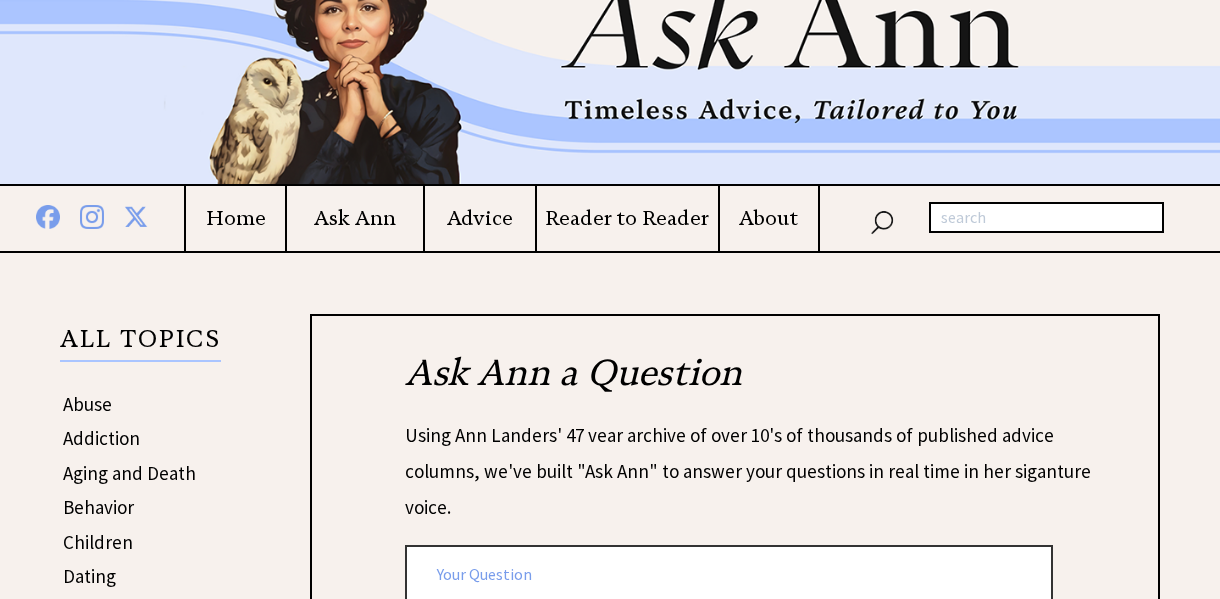 scroll, scrollTop: 0, scrollLeft: 0, axis: both 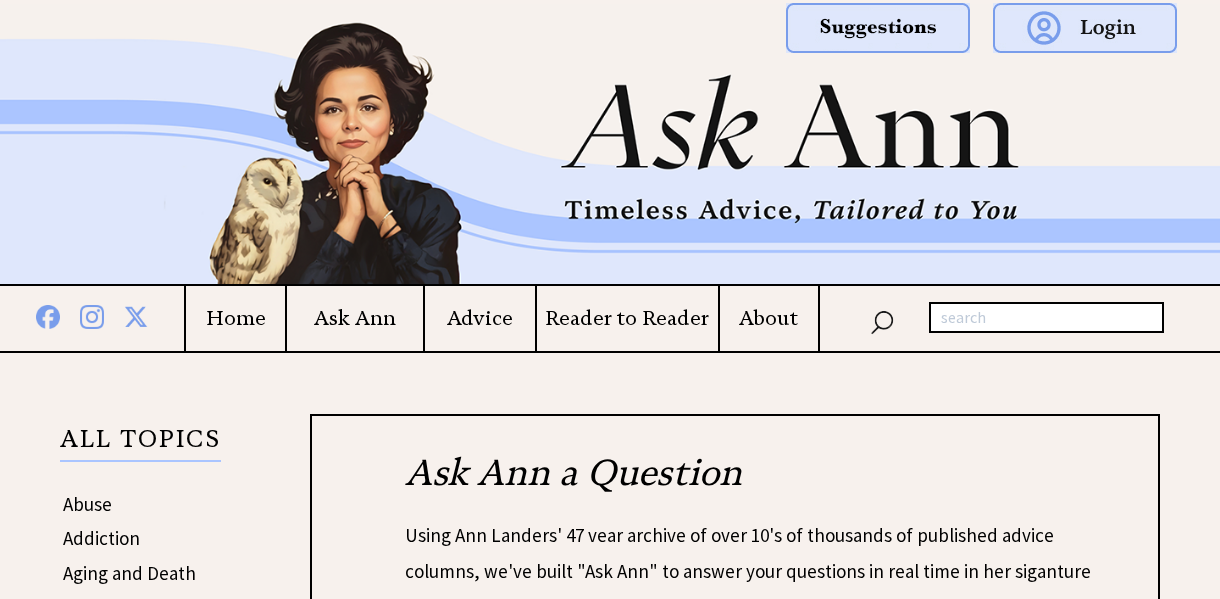 click on "Reader to Reader" at bounding box center (627, 318) 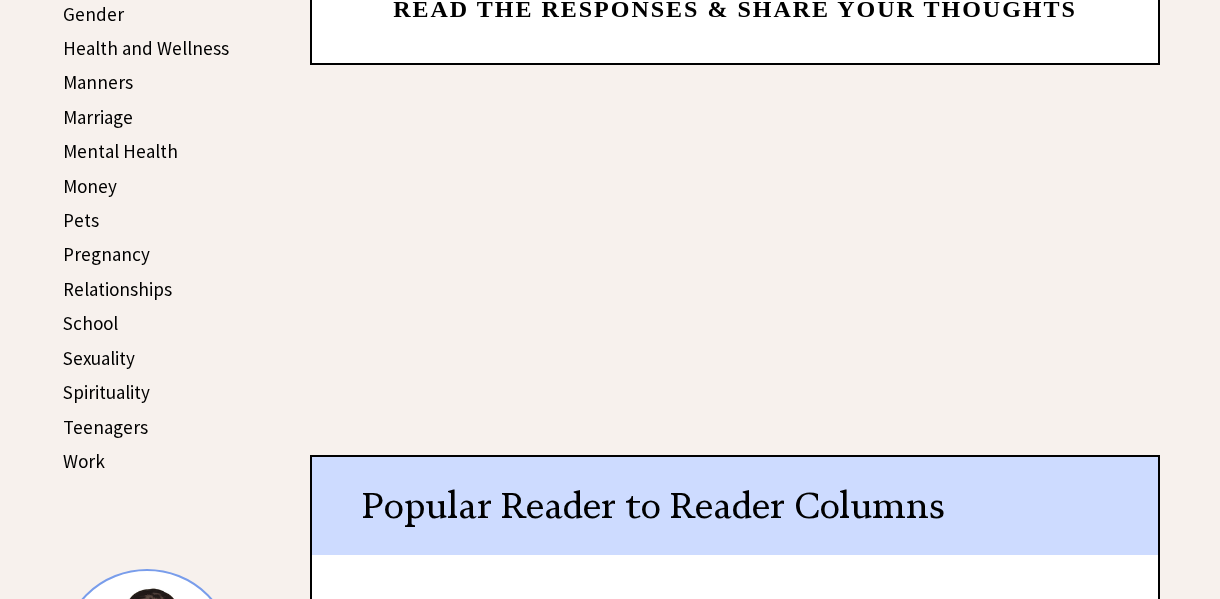 scroll, scrollTop: 700, scrollLeft: 0, axis: vertical 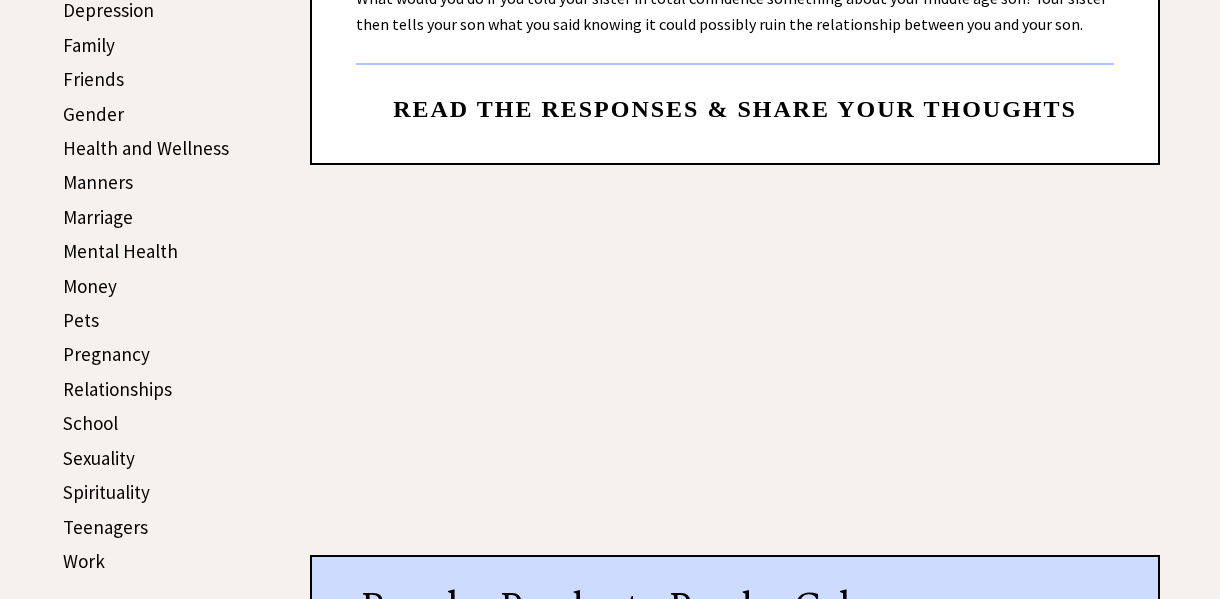 click on "Manners" at bounding box center (98, 182) 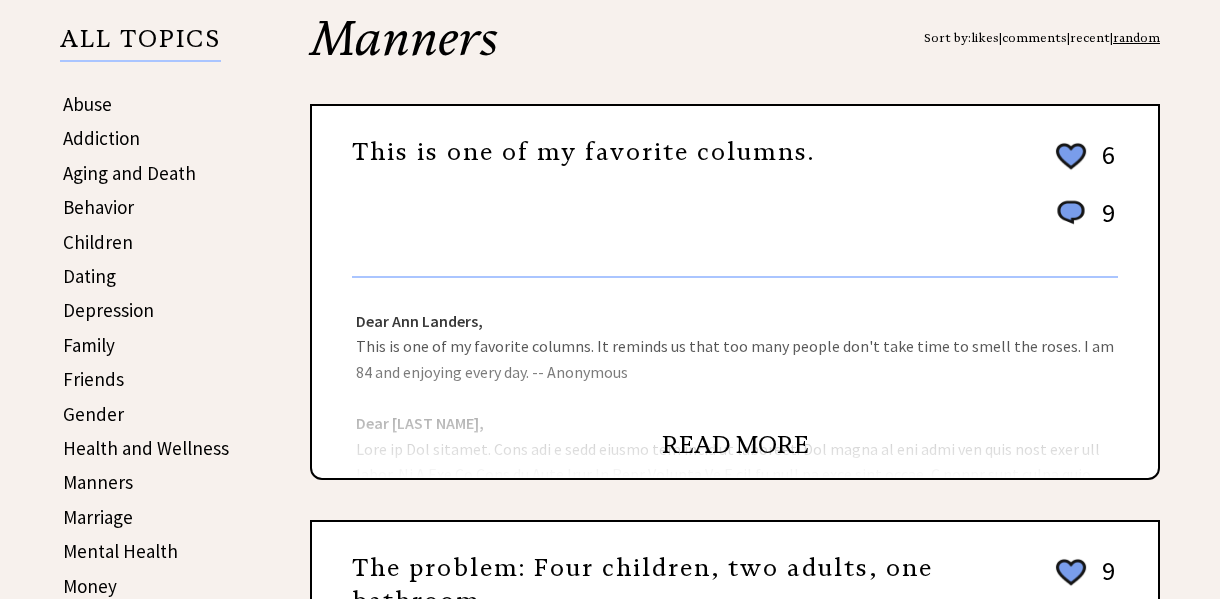 scroll, scrollTop: 500, scrollLeft: 0, axis: vertical 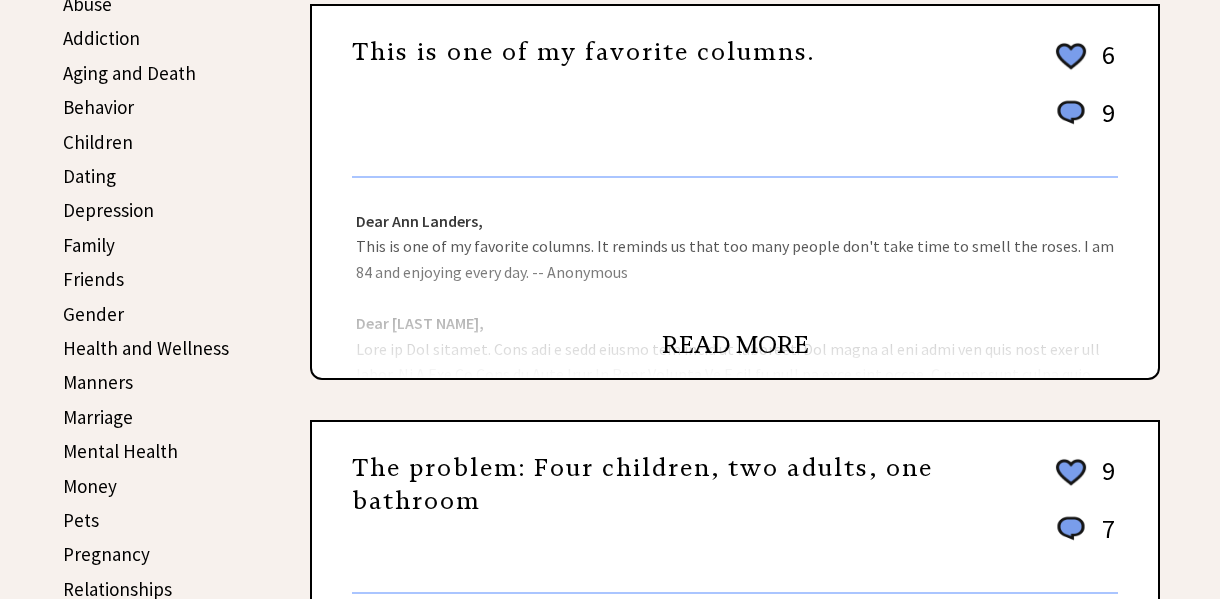 click on "READ MORE" at bounding box center (735, 345) 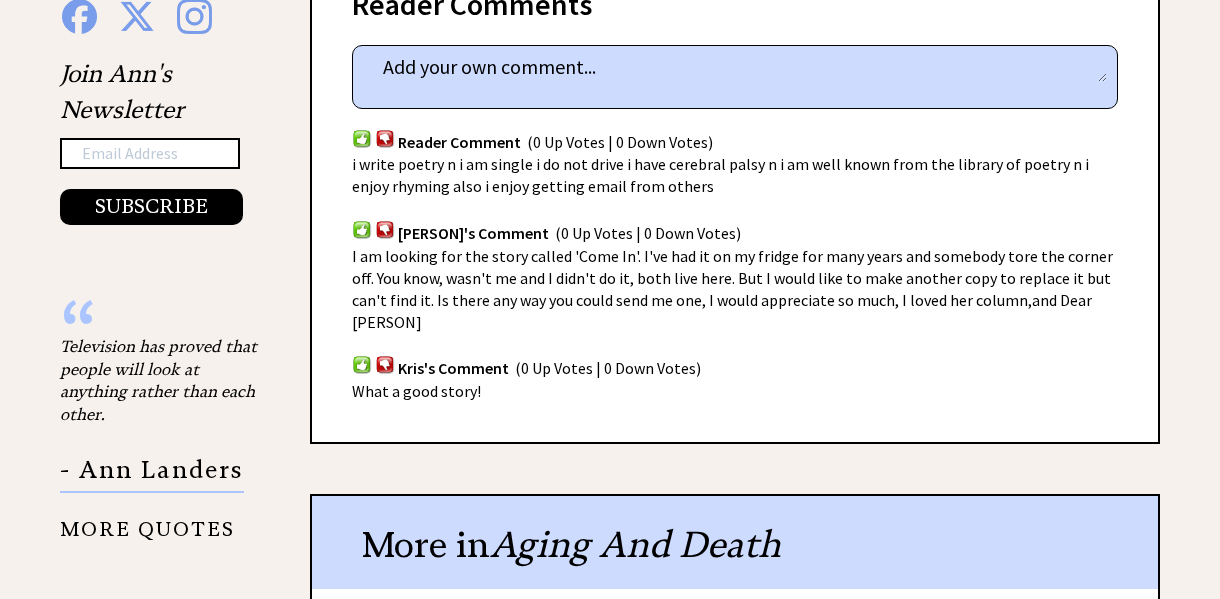scroll, scrollTop: 1800, scrollLeft: 0, axis: vertical 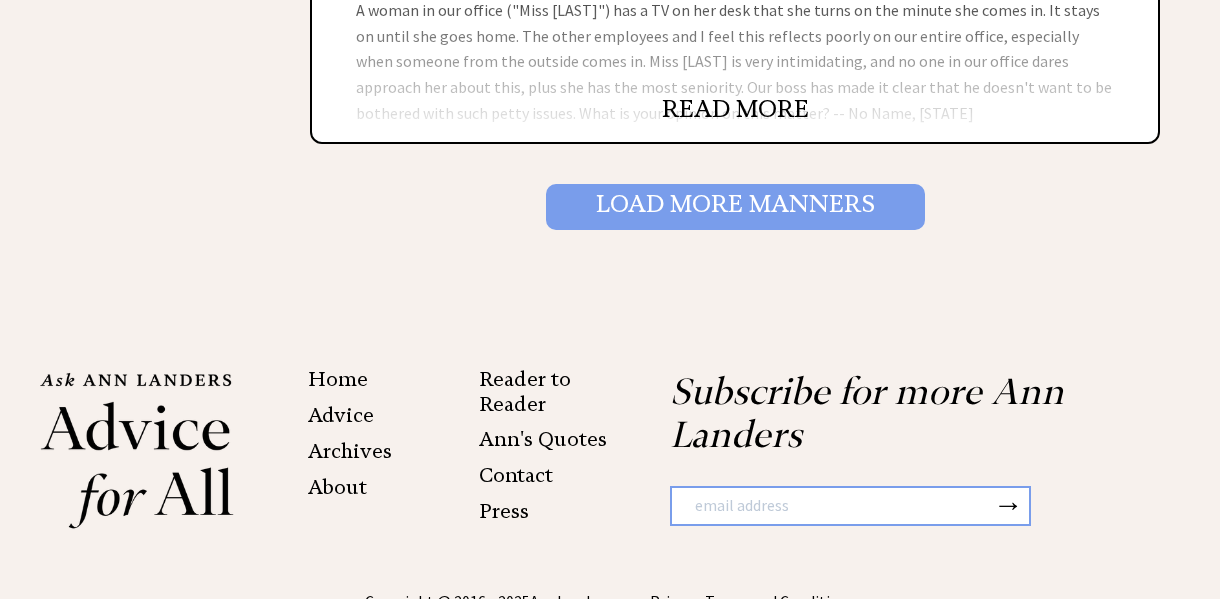 click on "Load More Manners" at bounding box center (735, 207) 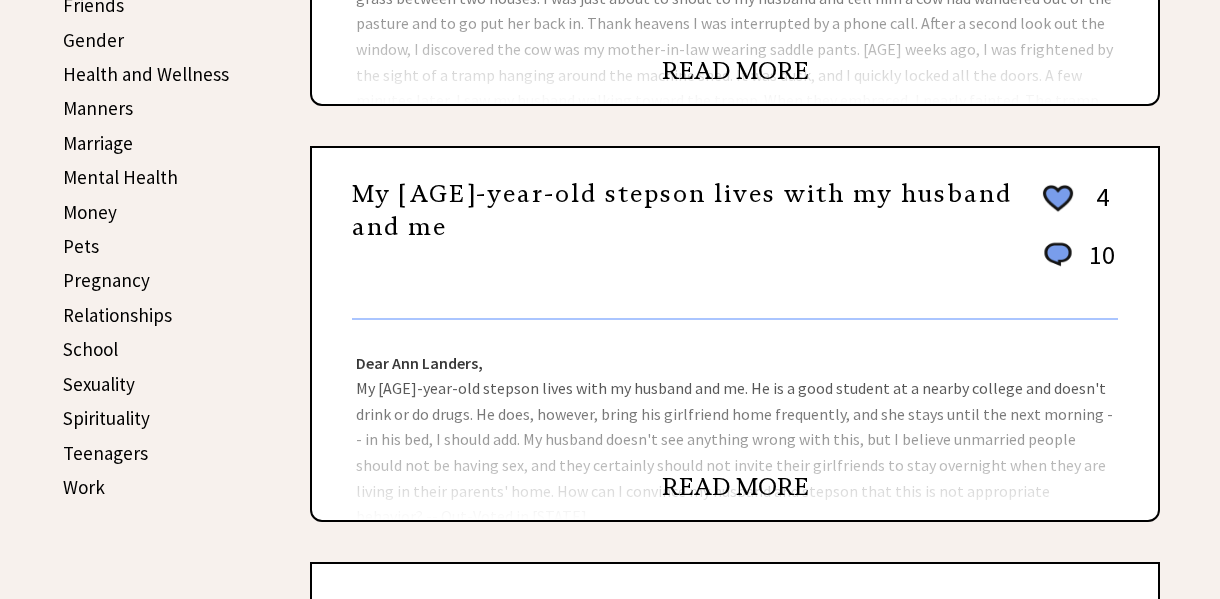 scroll, scrollTop: 274, scrollLeft: 0, axis: vertical 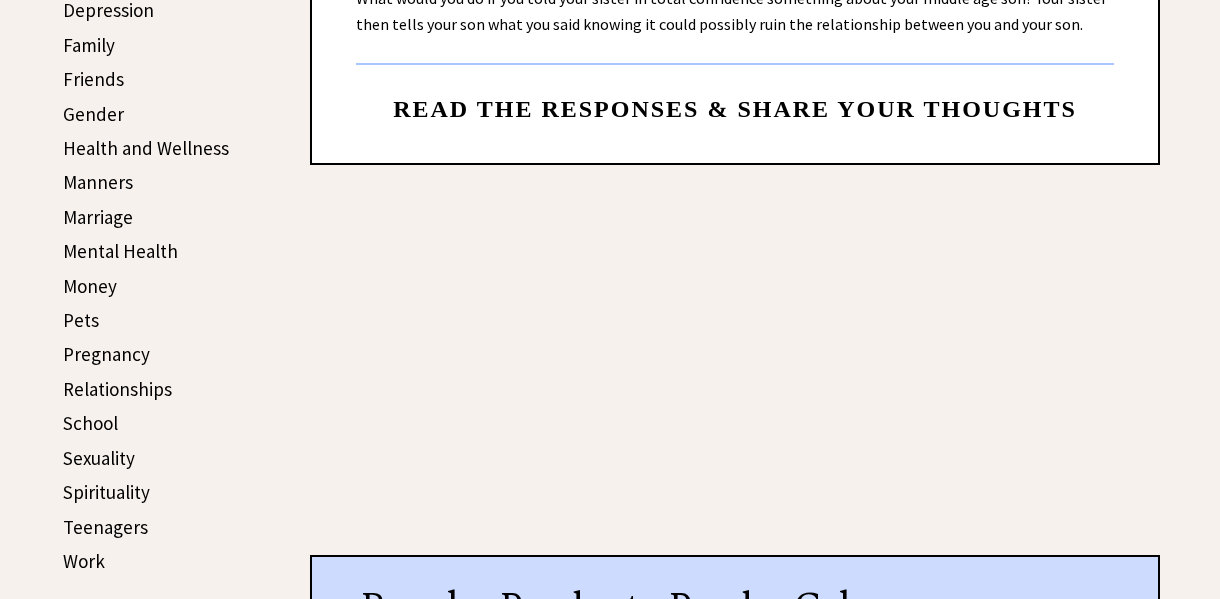 click on "Manners" at bounding box center [98, 182] 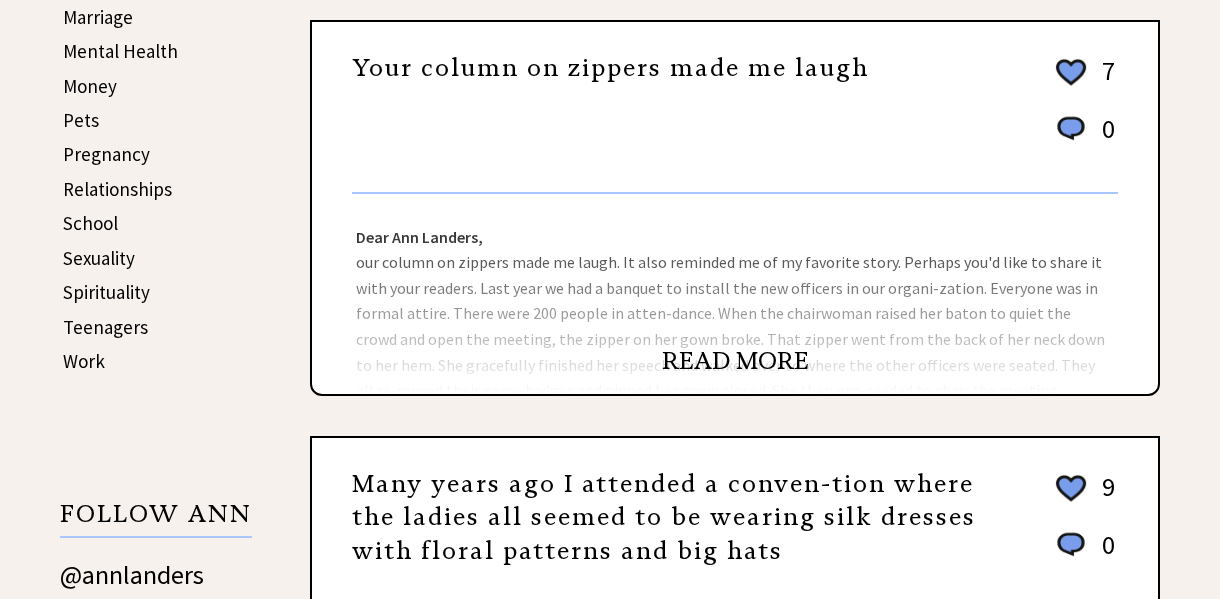 scroll, scrollTop: 700, scrollLeft: 0, axis: vertical 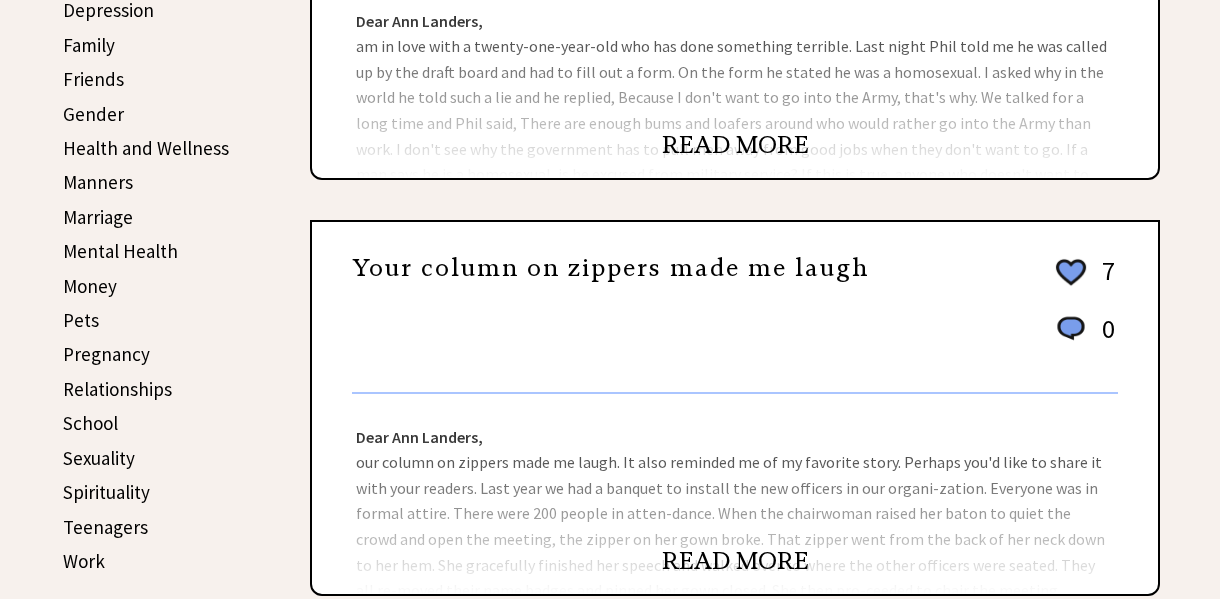 click on "Pets" at bounding box center [81, 320] 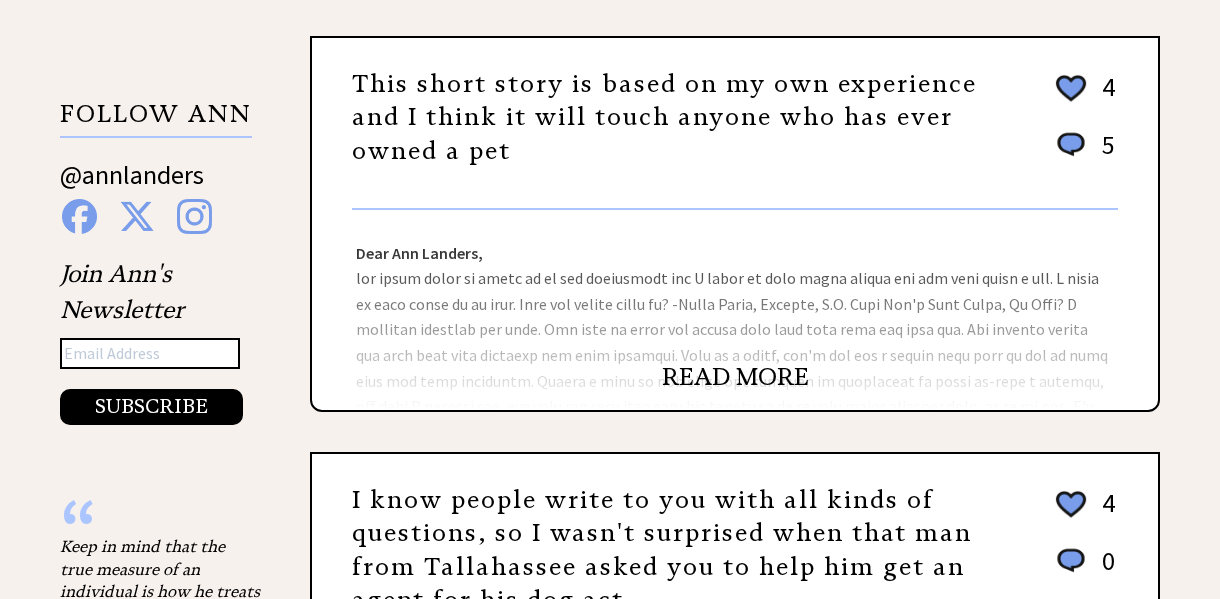 scroll, scrollTop: 1400, scrollLeft: 0, axis: vertical 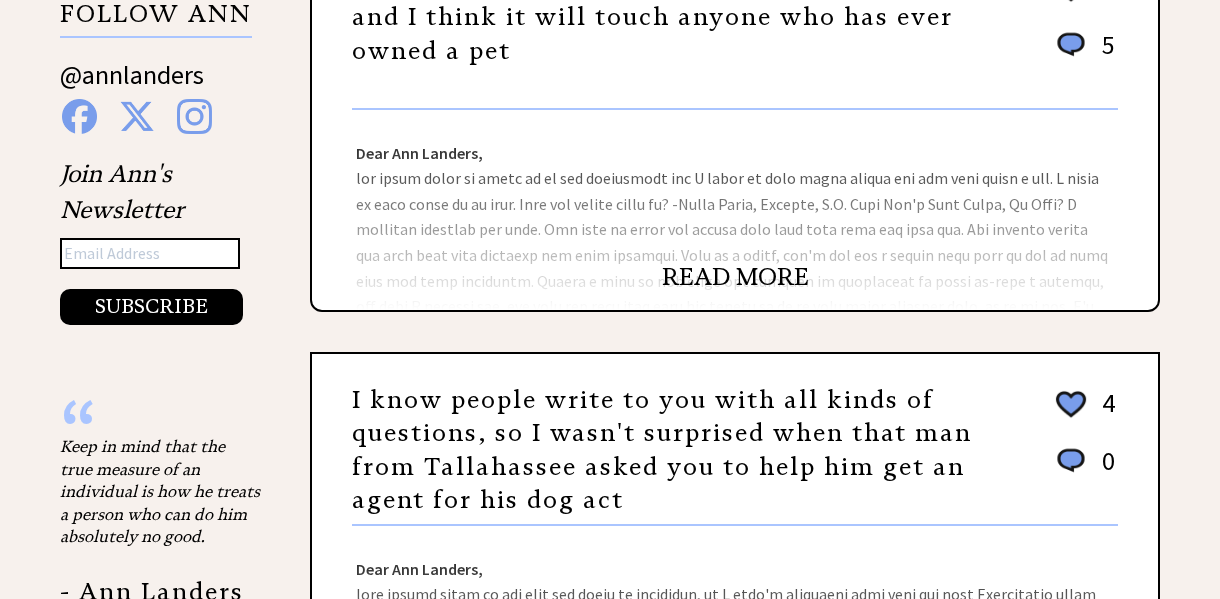 click on "READ MORE" at bounding box center [735, 277] 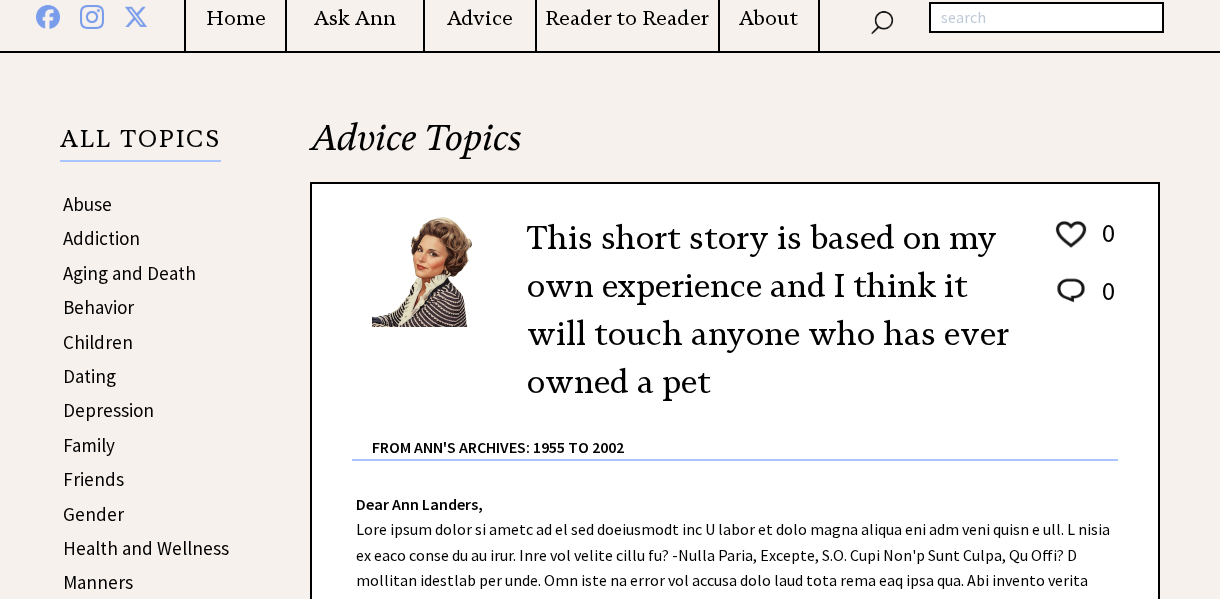 scroll, scrollTop: 200, scrollLeft: 0, axis: vertical 